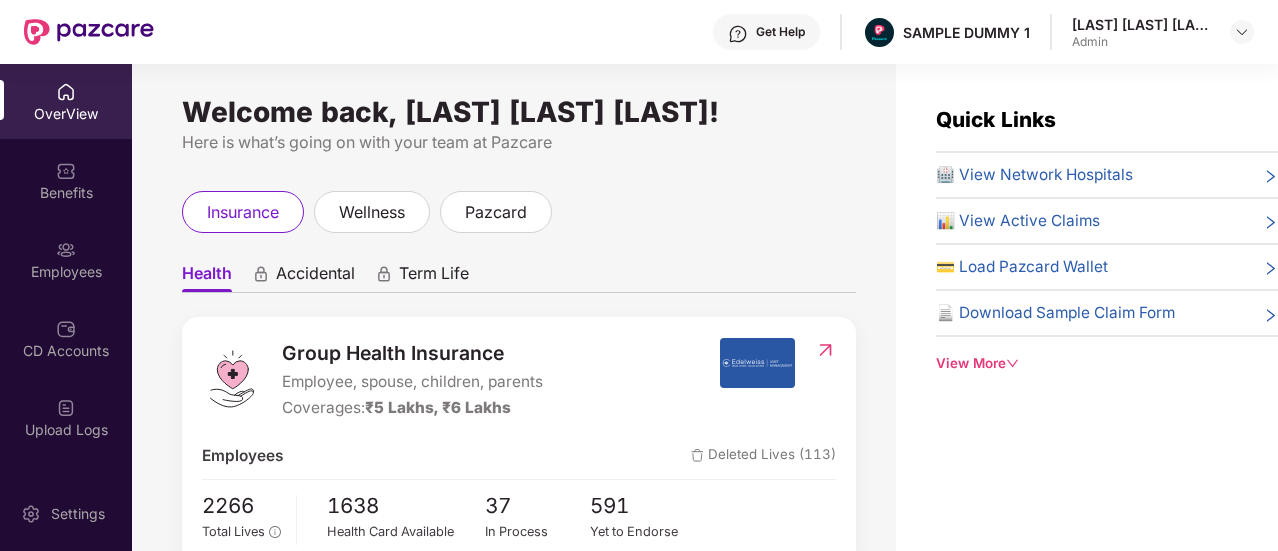 scroll, scrollTop: 0, scrollLeft: 0, axis: both 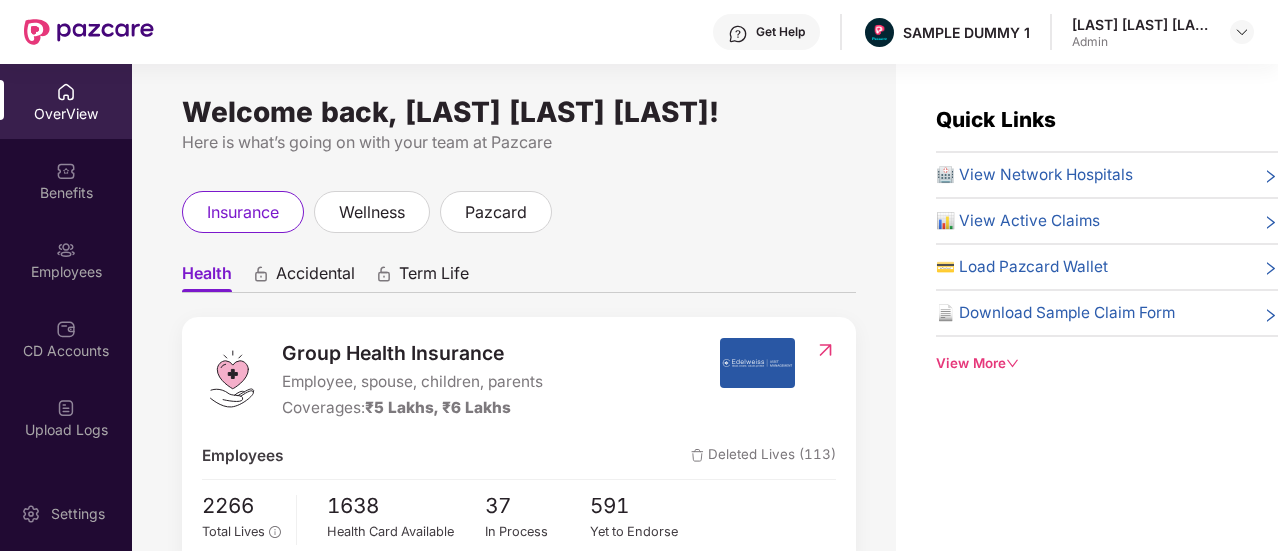click on "Accidental" at bounding box center (315, 277) 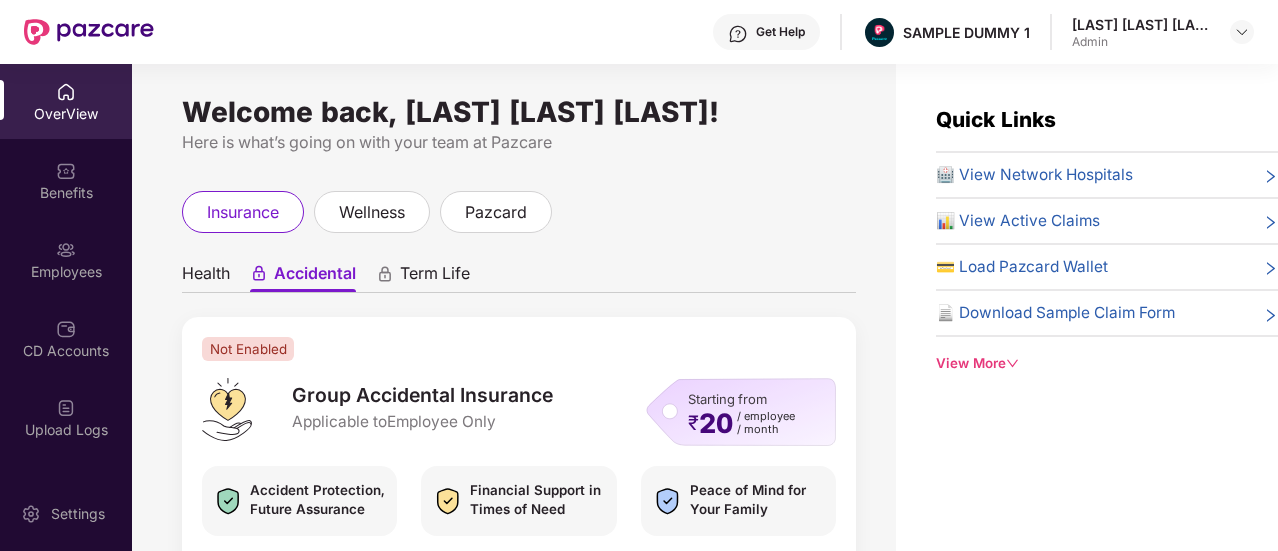click on "Term Life" at bounding box center [435, 277] 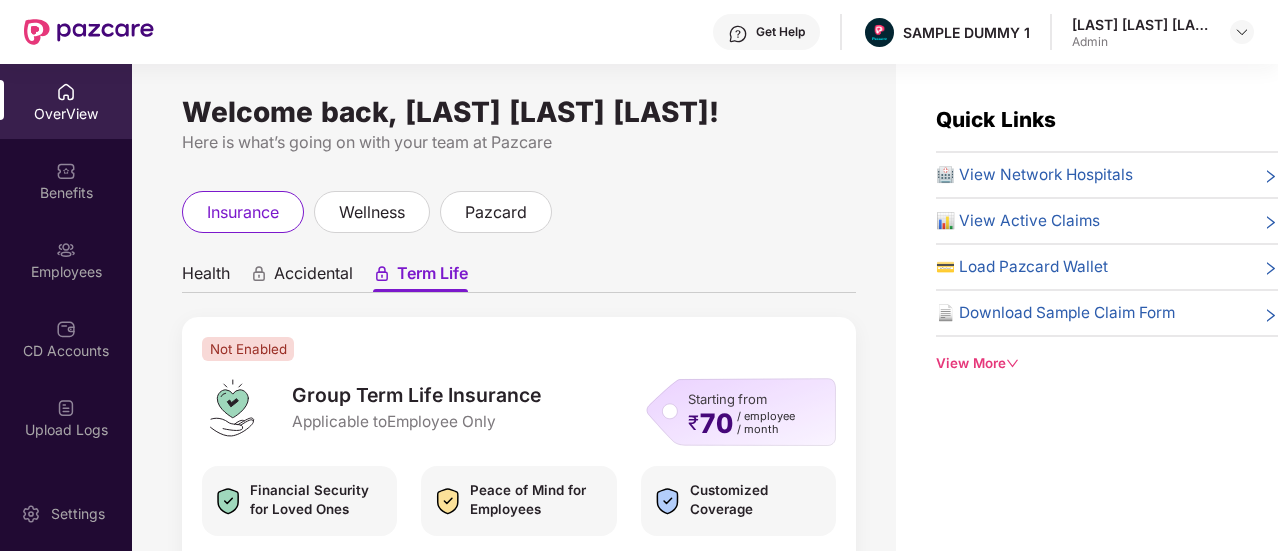 click on "Health" at bounding box center [206, 277] 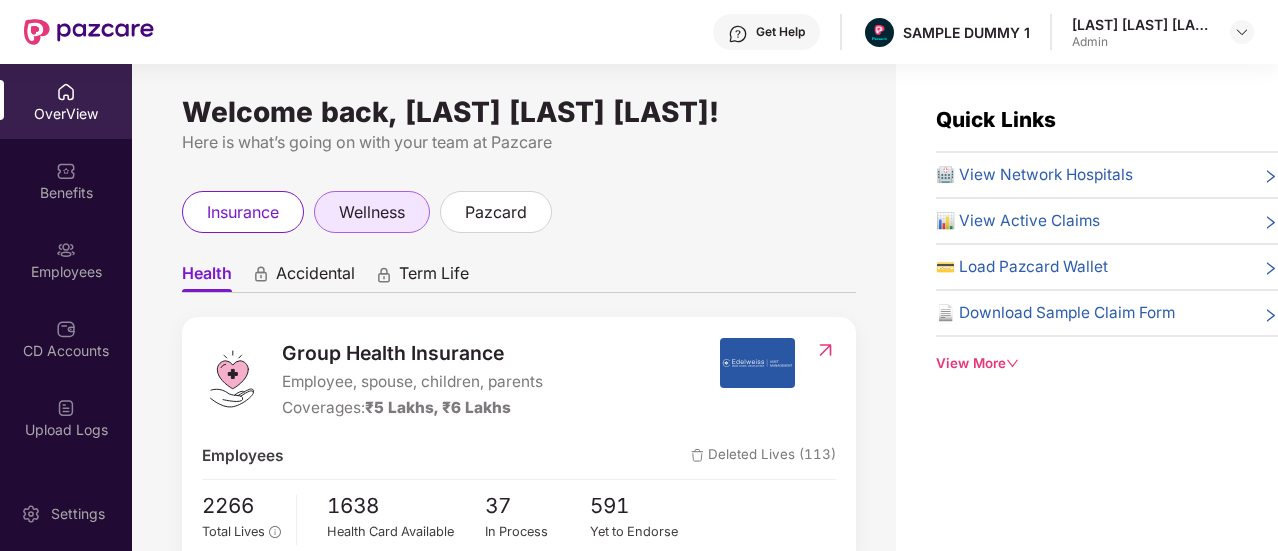click on "wellness" at bounding box center (372, 212) 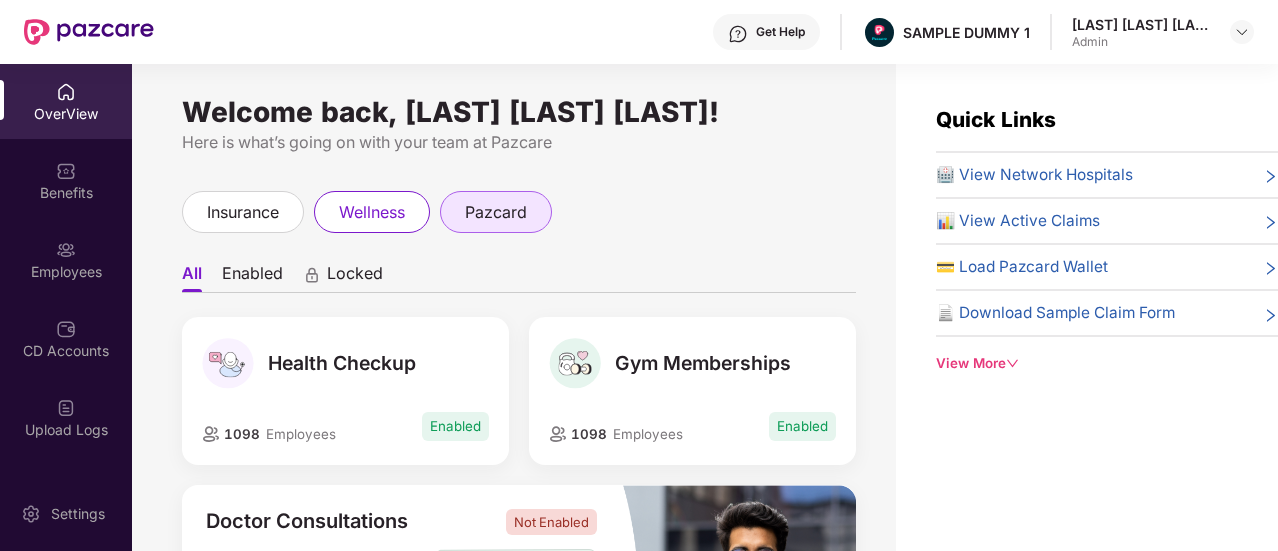 click on "pazcard" at bounding box center [496, 212] 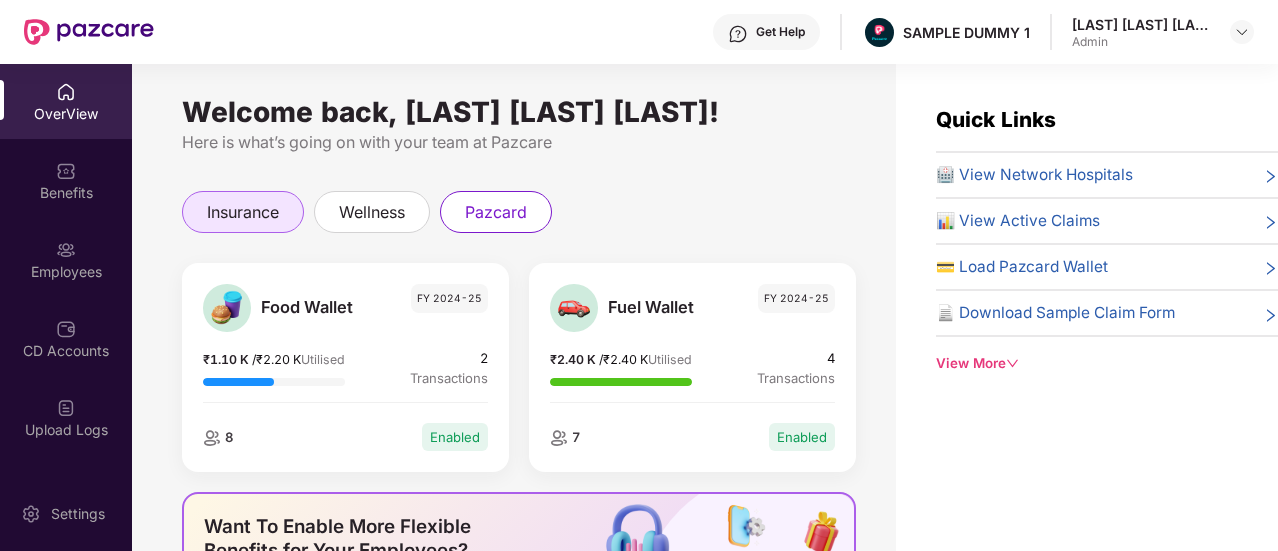 click on "insurance" at bounding box center (243, 212) 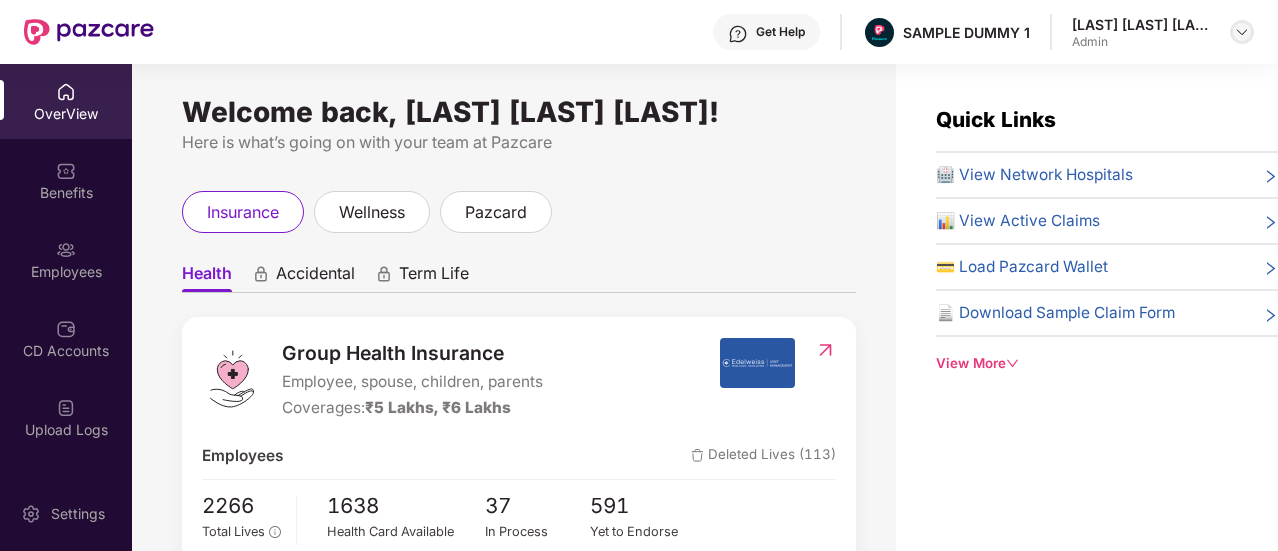 click at bounding box center [1242, 32] 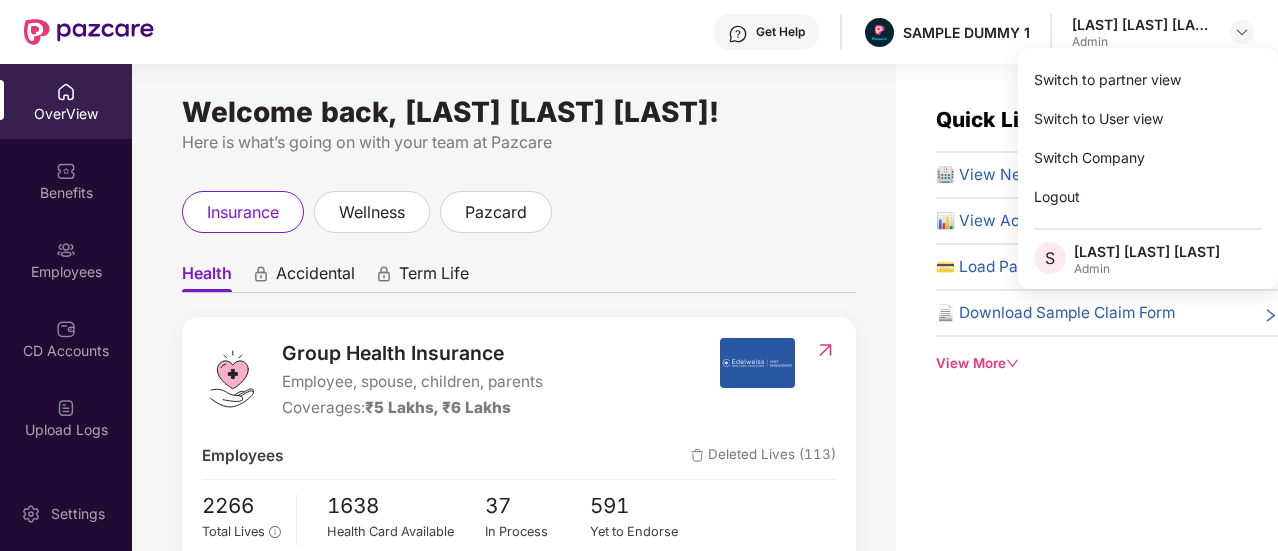 click on "Welcome back, [LAST] [LAST] [LAST]! Here is what’s going on with your team at Pazcare insurance wellness pazcard Health Accidental Term Life Group Health Insurance Employee, spouse, children, parents Coverages: ₹5 Lakhs, ₹6 Lakhs Employees Deleted Lives (113) 2266 Total Lives 1638 Health Card Available 37 In Process 591 Yet to Endorse Premium ₹1,18,000 Total Paid Premium Low CD Balance Update CD ₹4,566 Available CD Balance Claim Update Total Claims Raised 50 *Last updated on 07:33 PM, 23 Jul 2025 Initiated Claims (16) In Process 0 Approved 1 IR Raised 0 Rejected 2 Settled 2 Closed 11 Uninitiated Claims (34)" at bounding box center (514, 319) 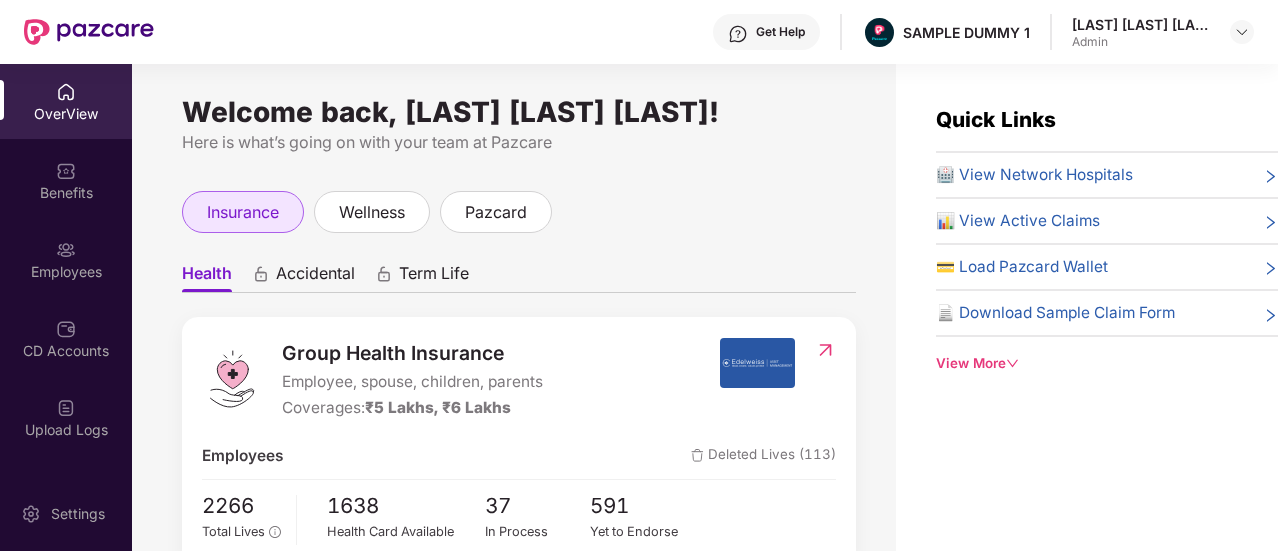 click on "insurance" at bounding box center [243, 212] 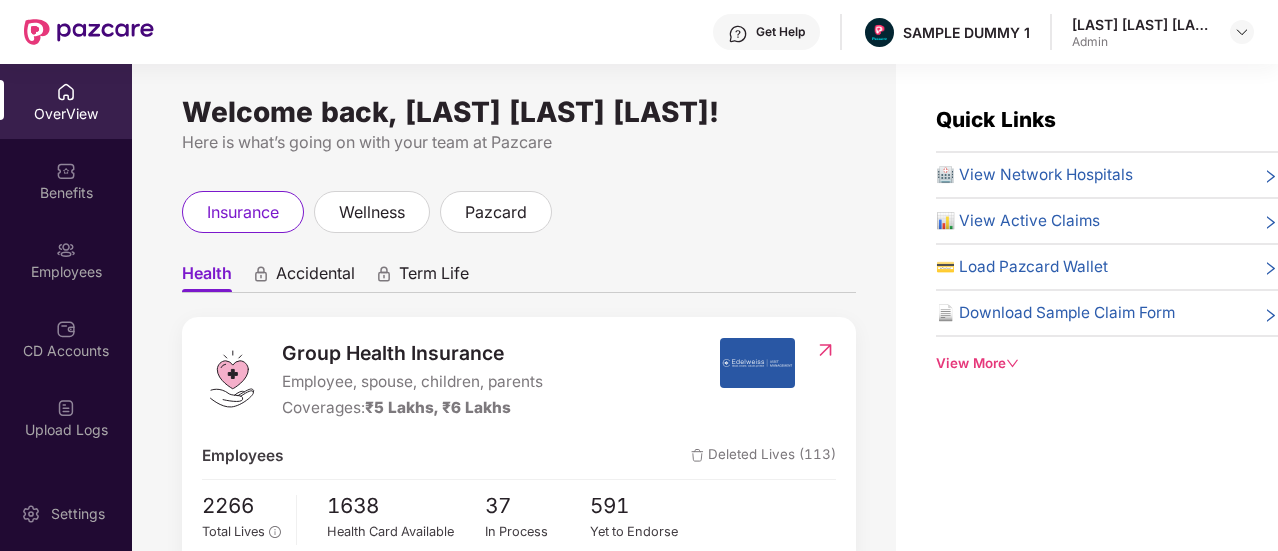 click on "Term Life" at bounding box center [434, 277] 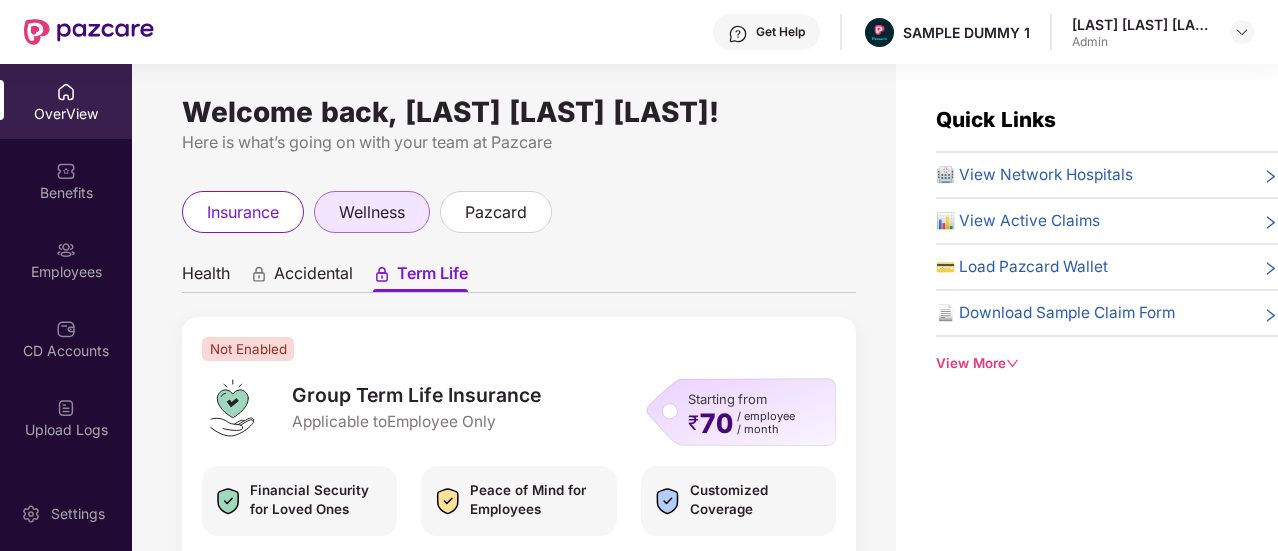 click on "wellness" at bounding box center (372, 212) 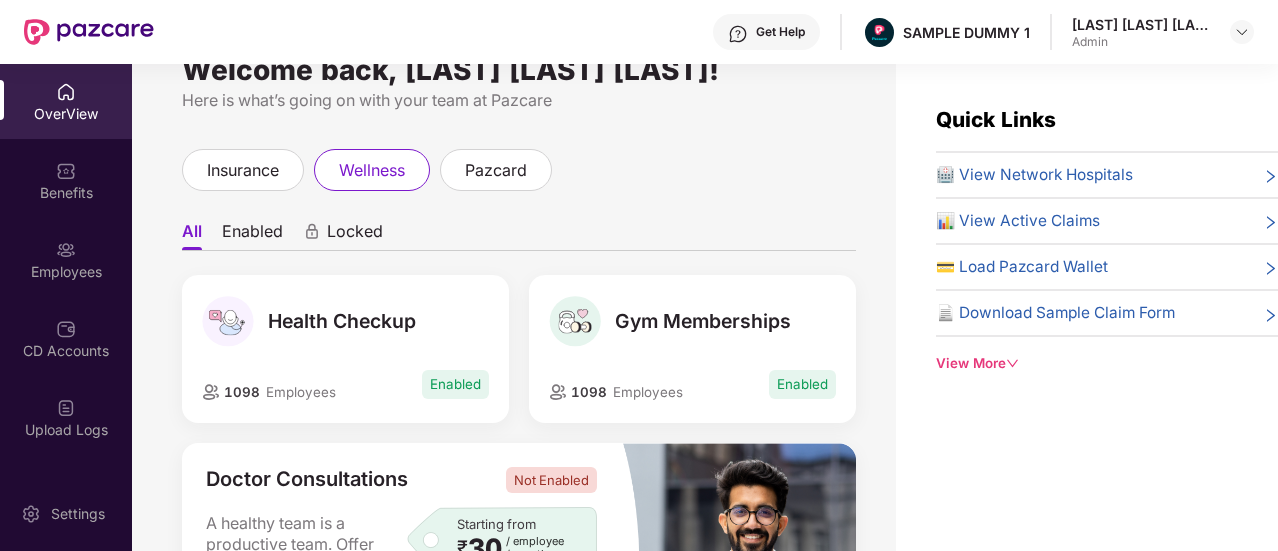scroll, scrollTop: 40, scrollLeft: 0, axis: vertical 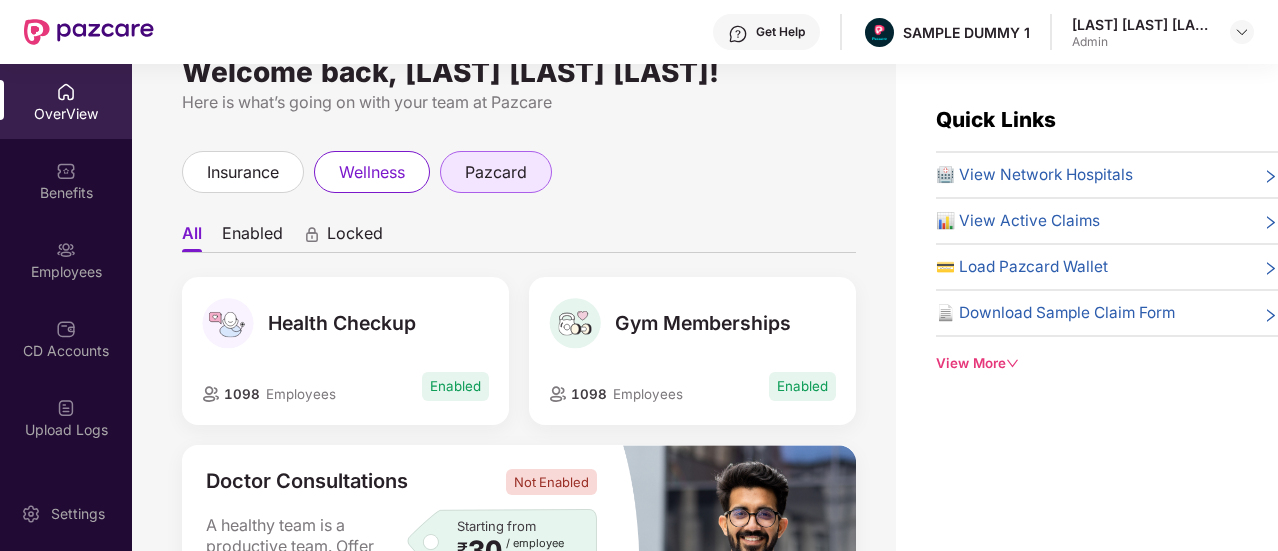 click on "pazcard" at bounding box center [496, 172] 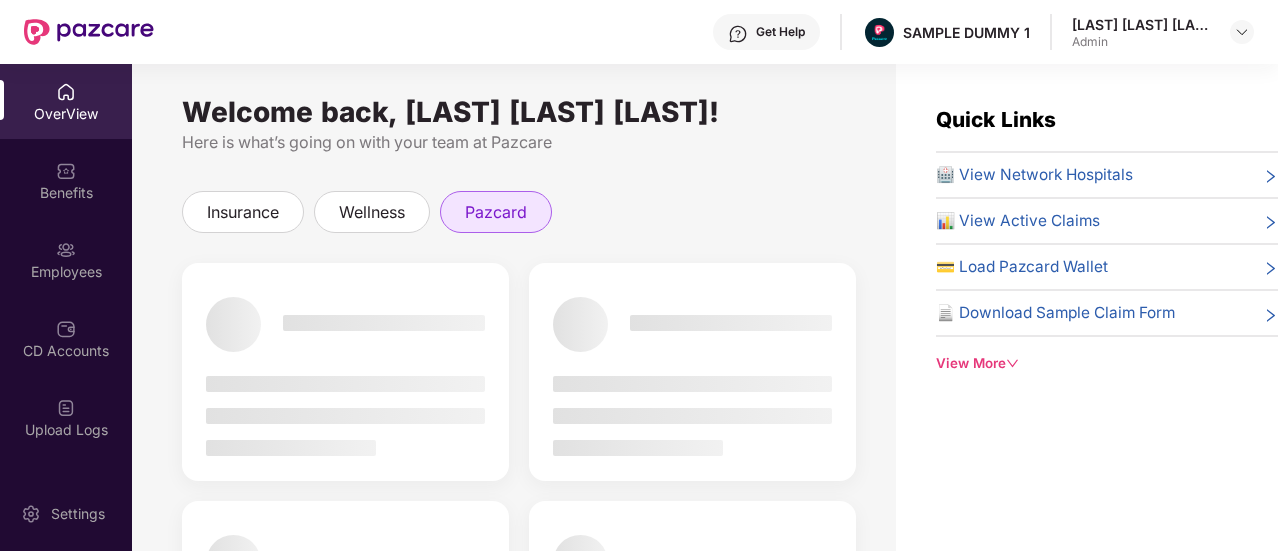 scroll, scrollTop: 40, scrollLeft: 0, axis: vertical 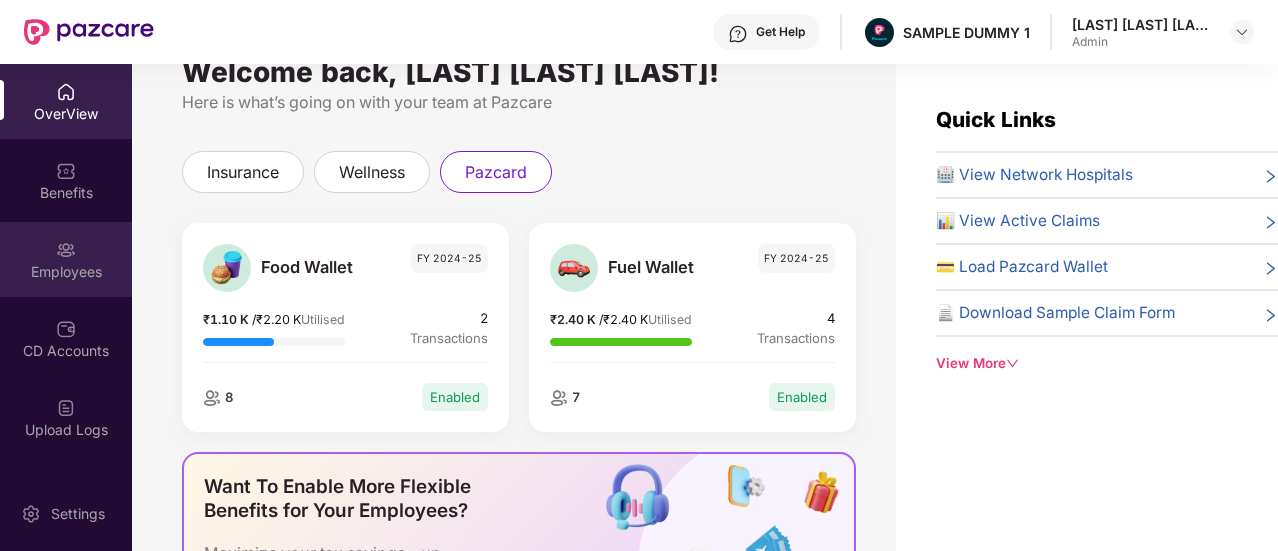 click on "Employees" at bounding box center (66, 259) 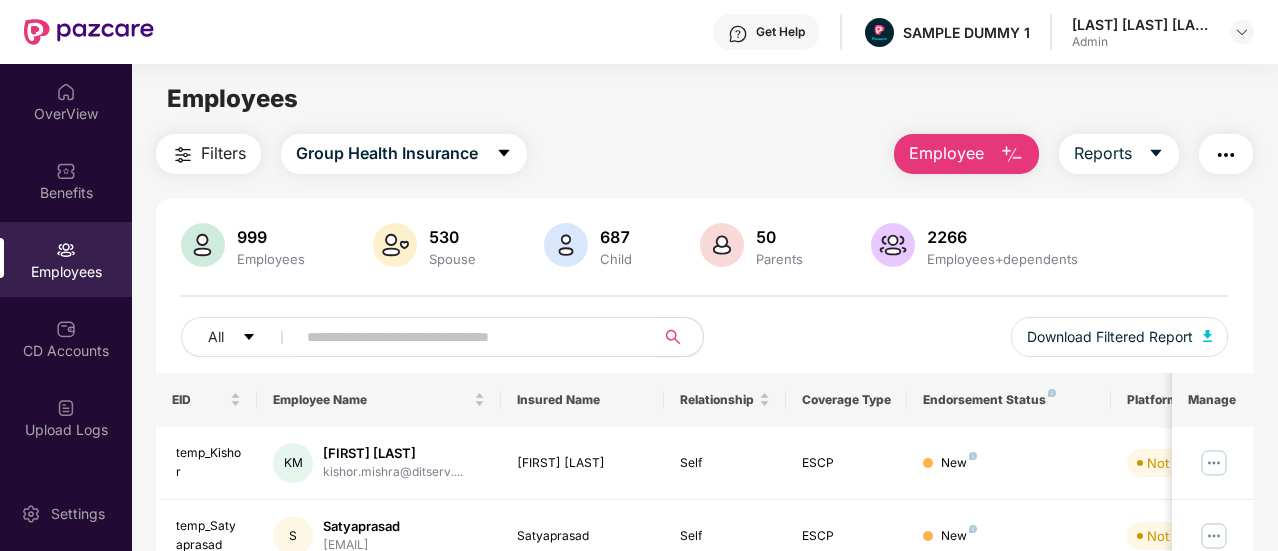 click at bounding box center (1012, 155) 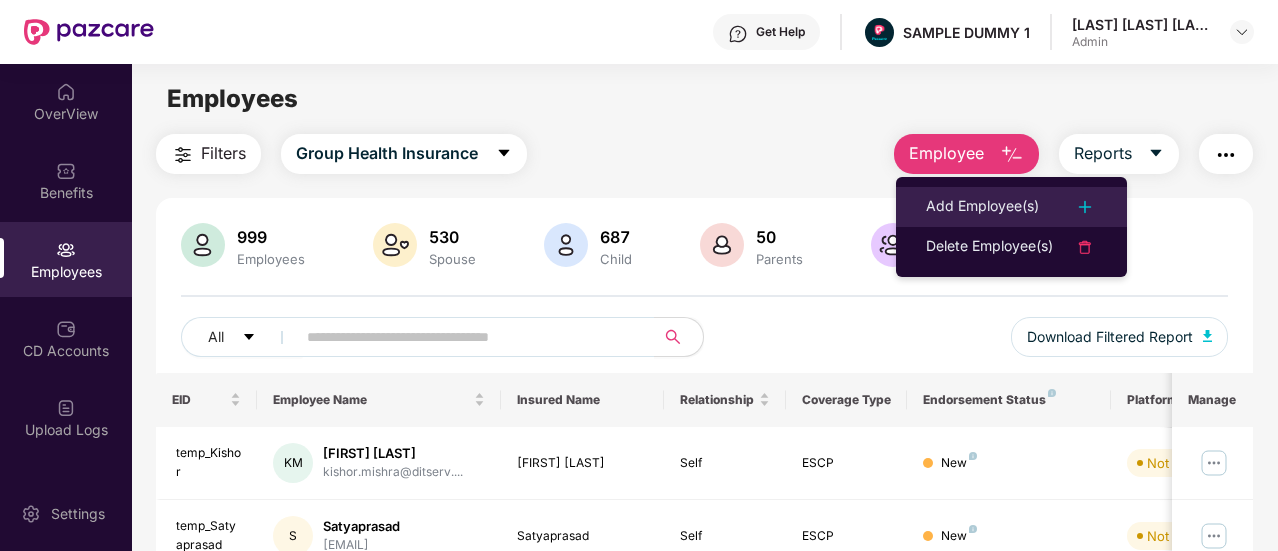 click on "Add Employee(s)" at bounding box center (982, 207) 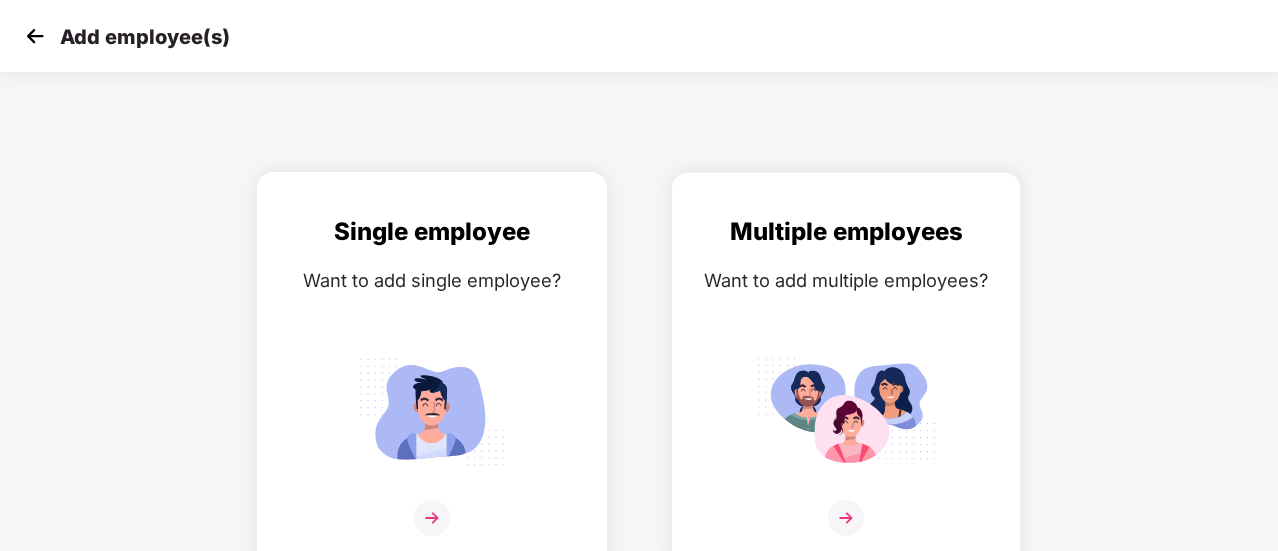 click at bounding box center (432, 411) 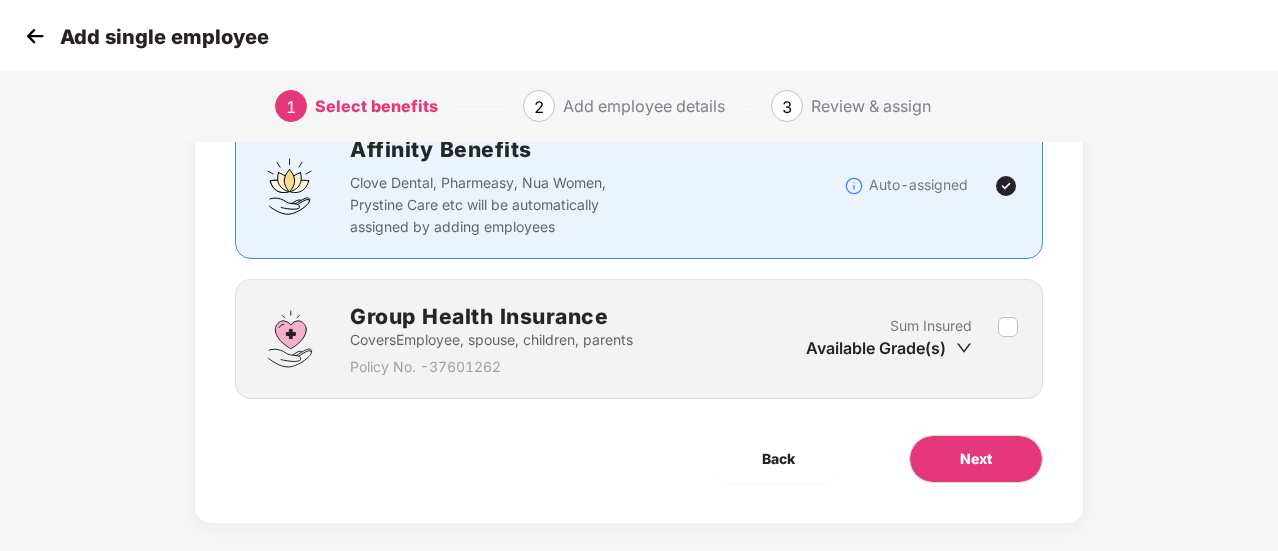scroll, scrollTop: 186, scrollLeft: 0, axis: vertical 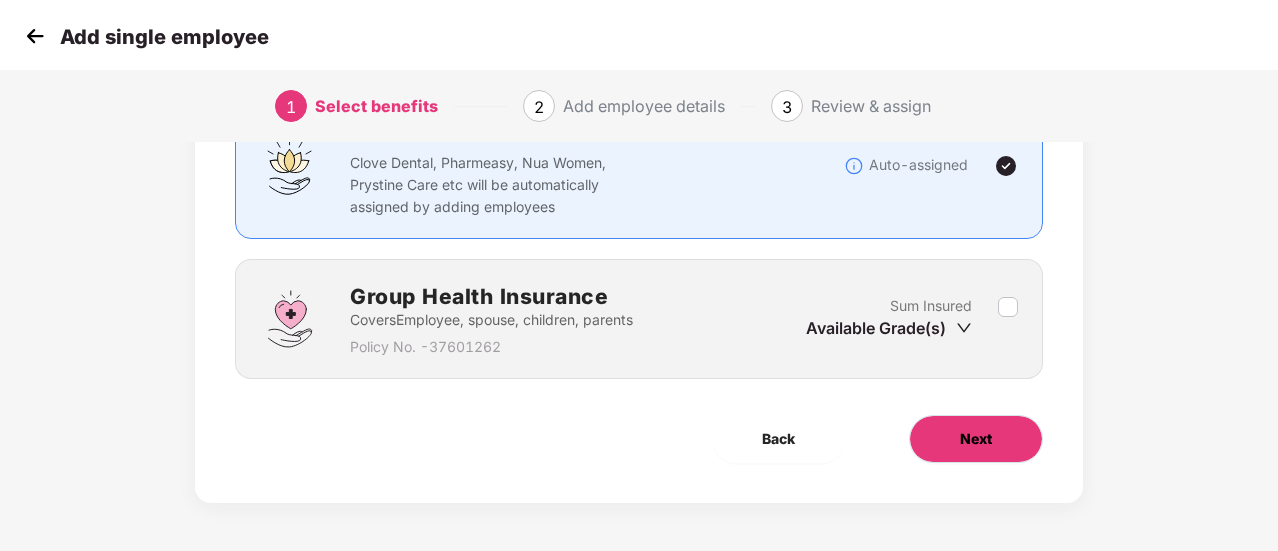click on "Next" at bounding box center [976, 439] 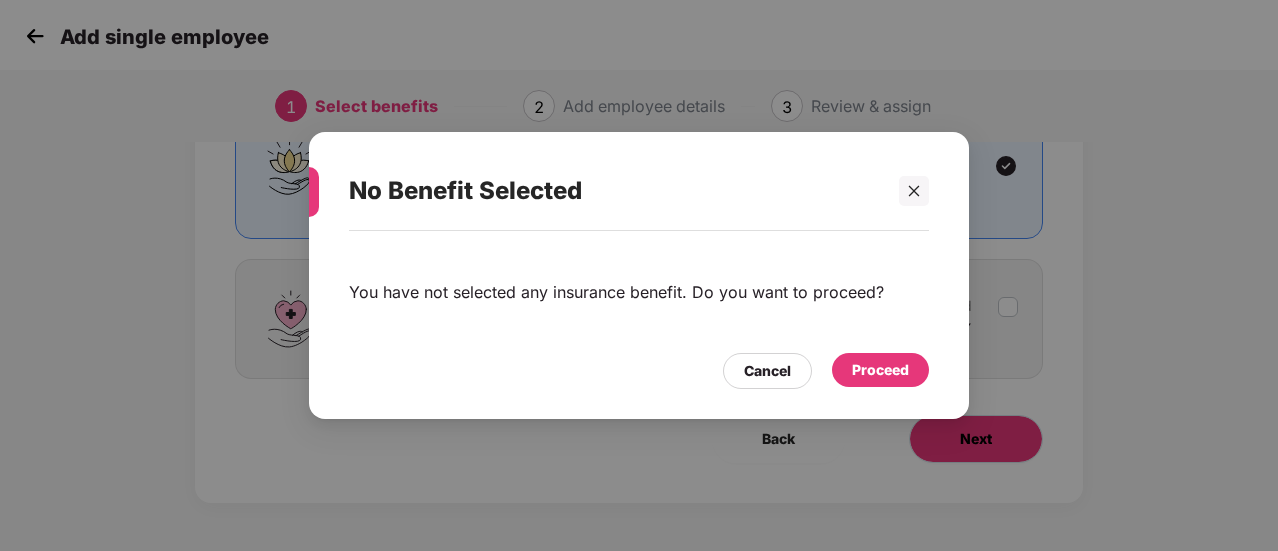 type 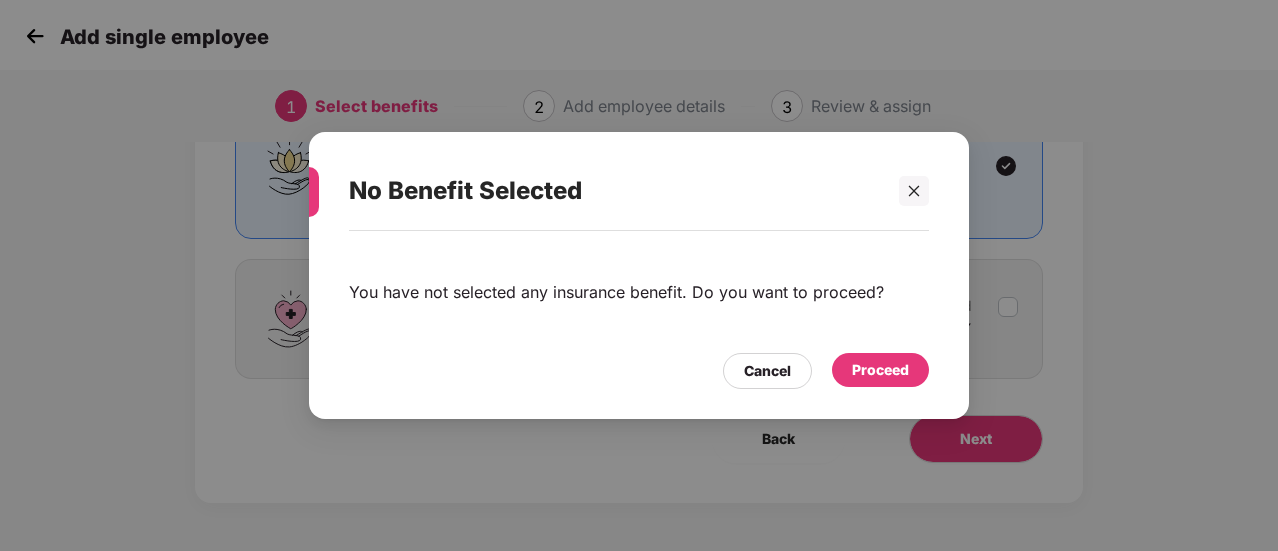 click on "Proceed" at bounding box center [880, 370] 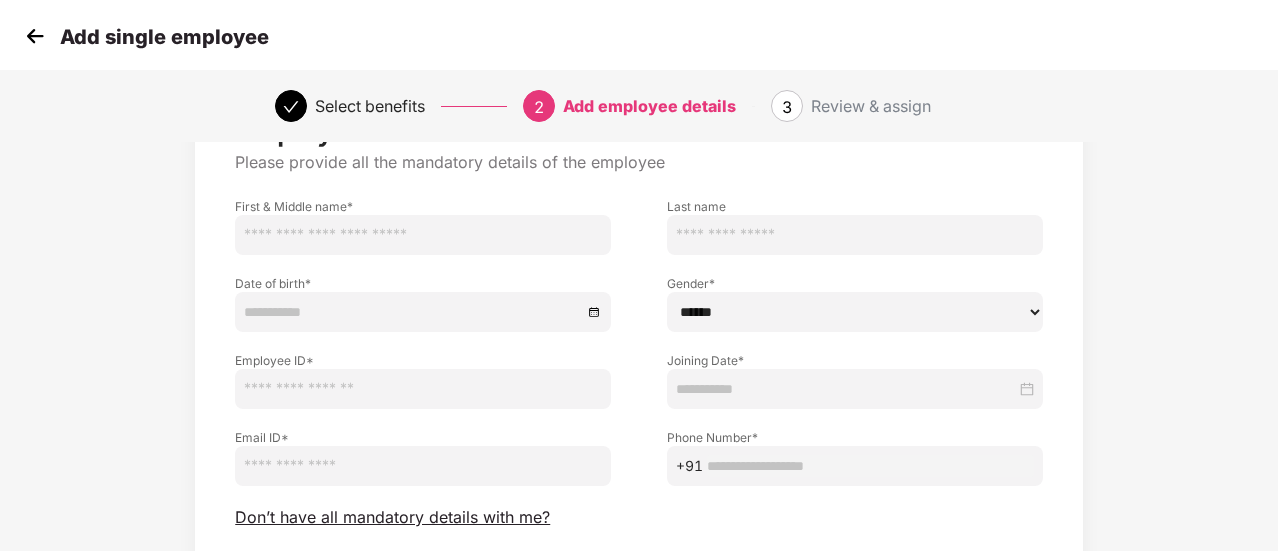 scroll, scrollTop: 120, scrollLeft: 0, axis: vertical 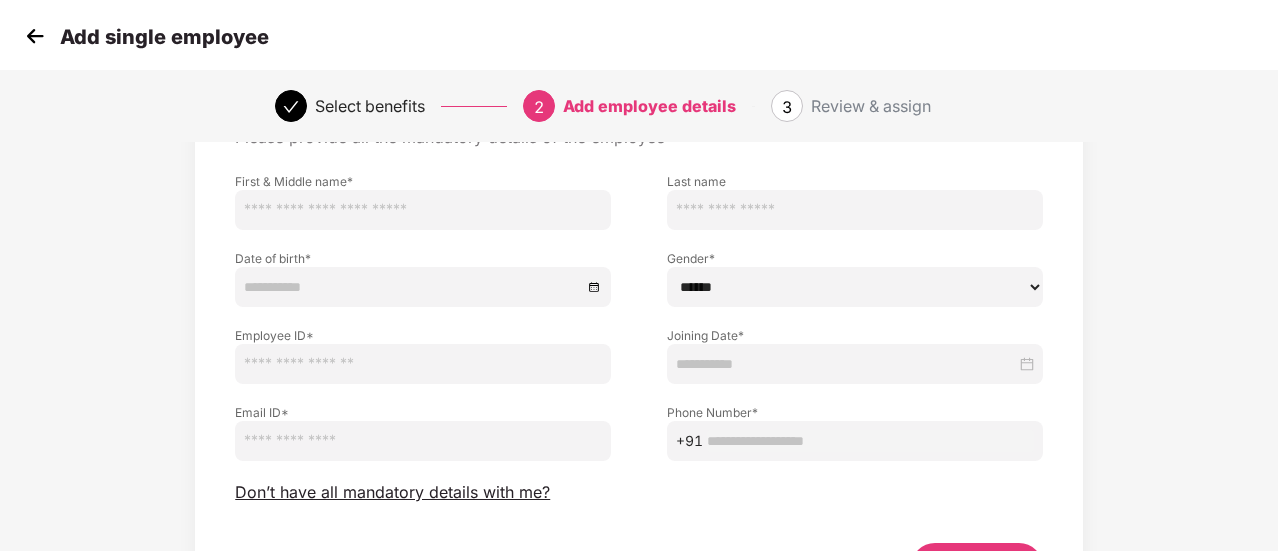 click at bounding box center (423, 210) 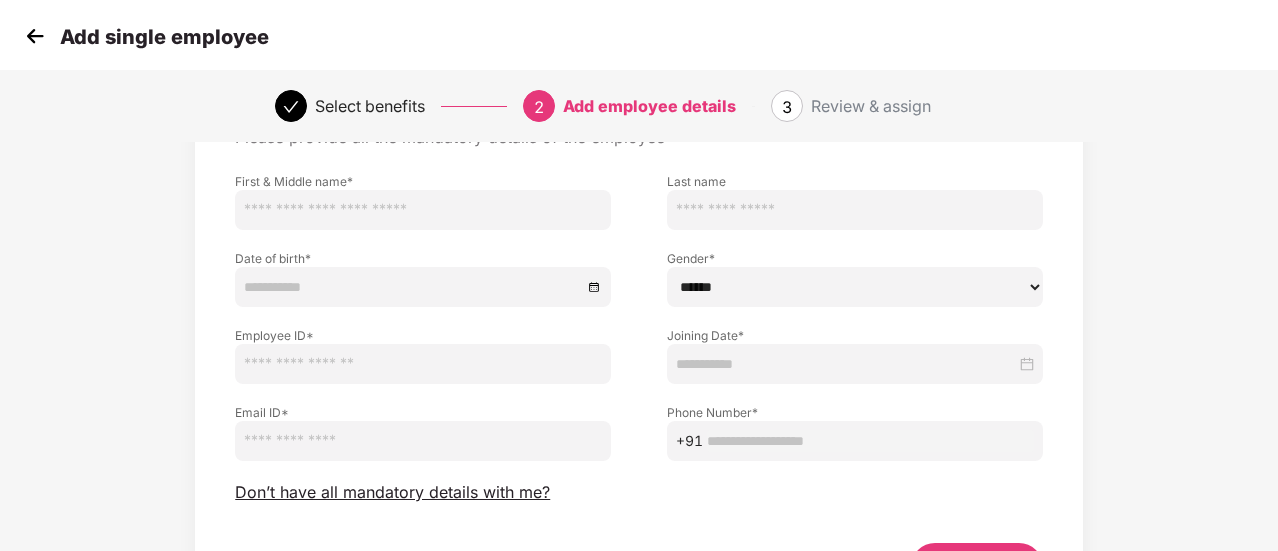 click on "Employee Details Please provide all the mandatory details of the employee First & Middle name  * Last name Date of birth  * Gender  * ****** **** ****** Employee ID  * Joining Date  * Email ID  * Phone Number  * +91 Don’t have all mandatory details with me? Back Next" at bounding box center [639, 340] 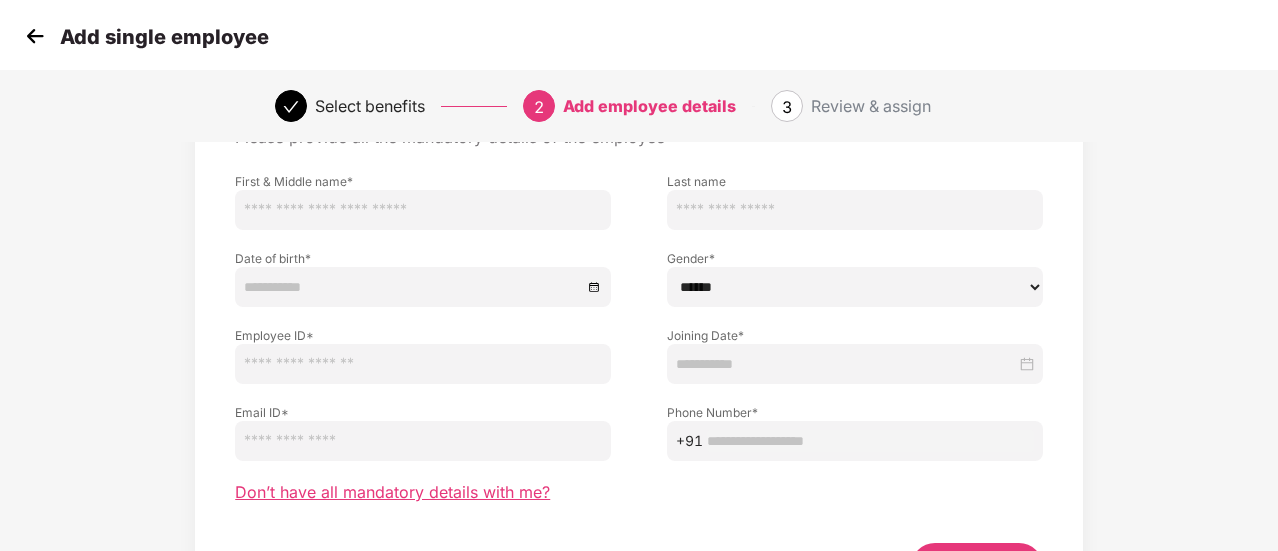 click on "Don’t have all mandatory details with me?" at bounding box center (392, 492) 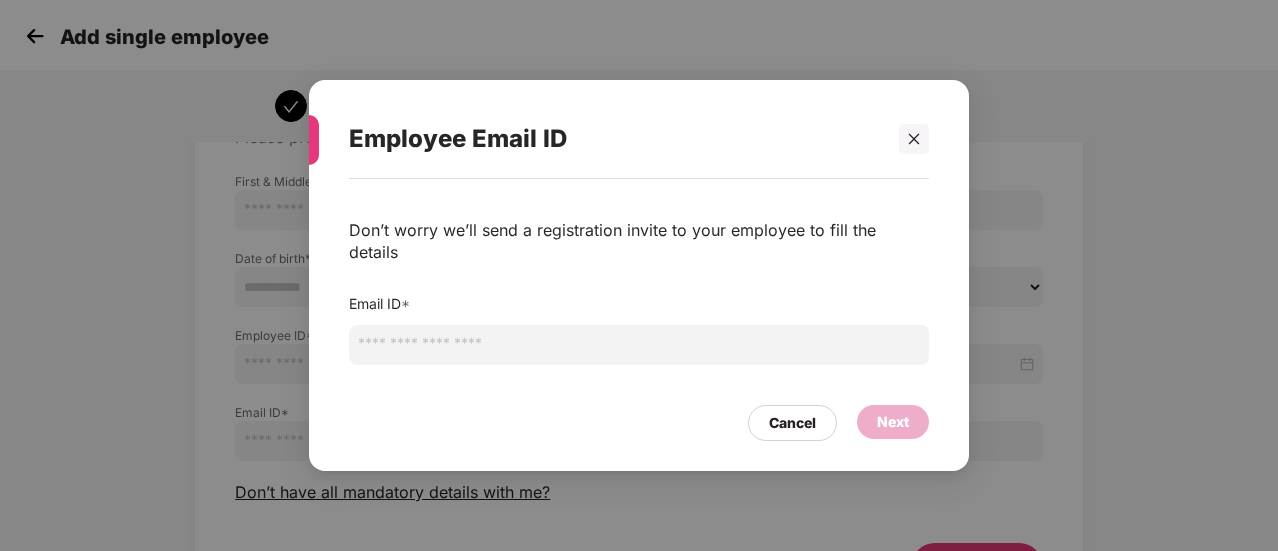 click at bounding box center (639, 345) 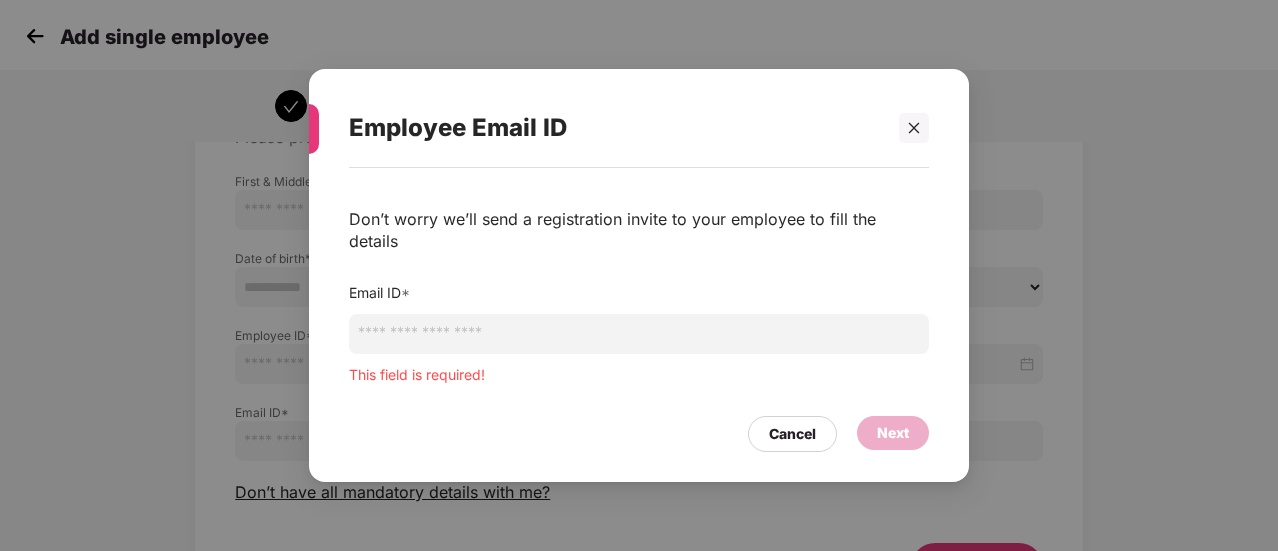 click at bounding box center (639, 334) 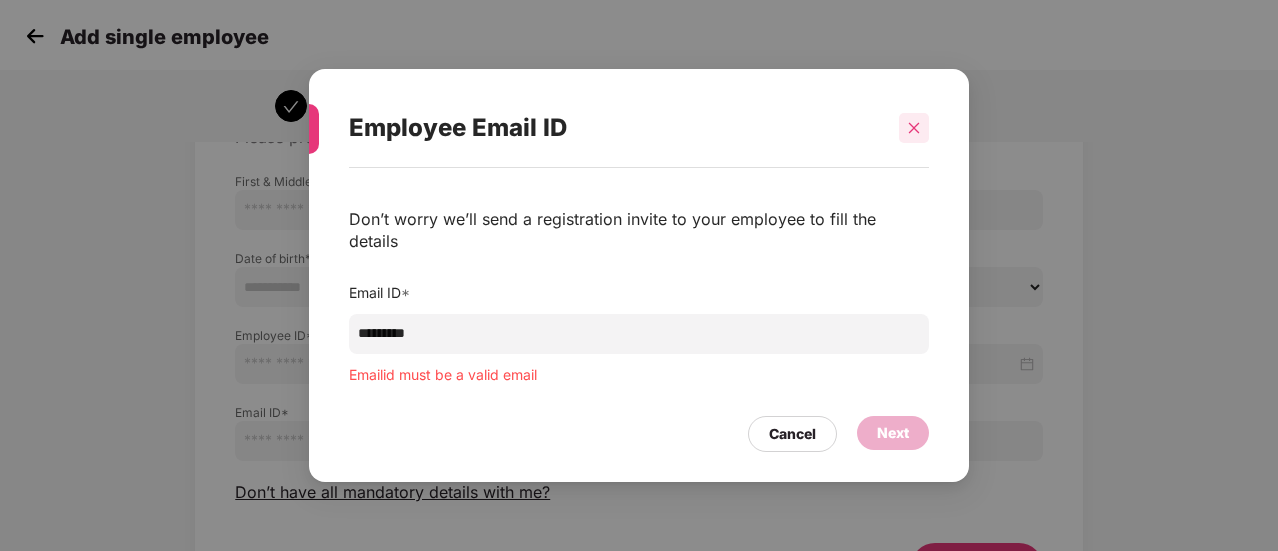 type on "*********" 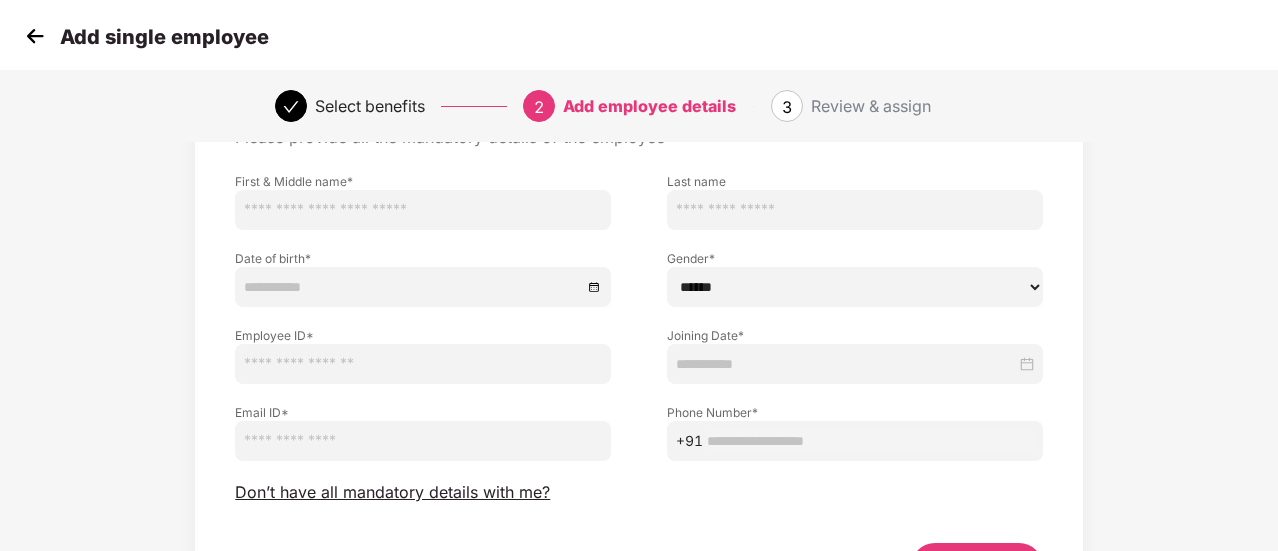 click at bounding box center (35, 36) 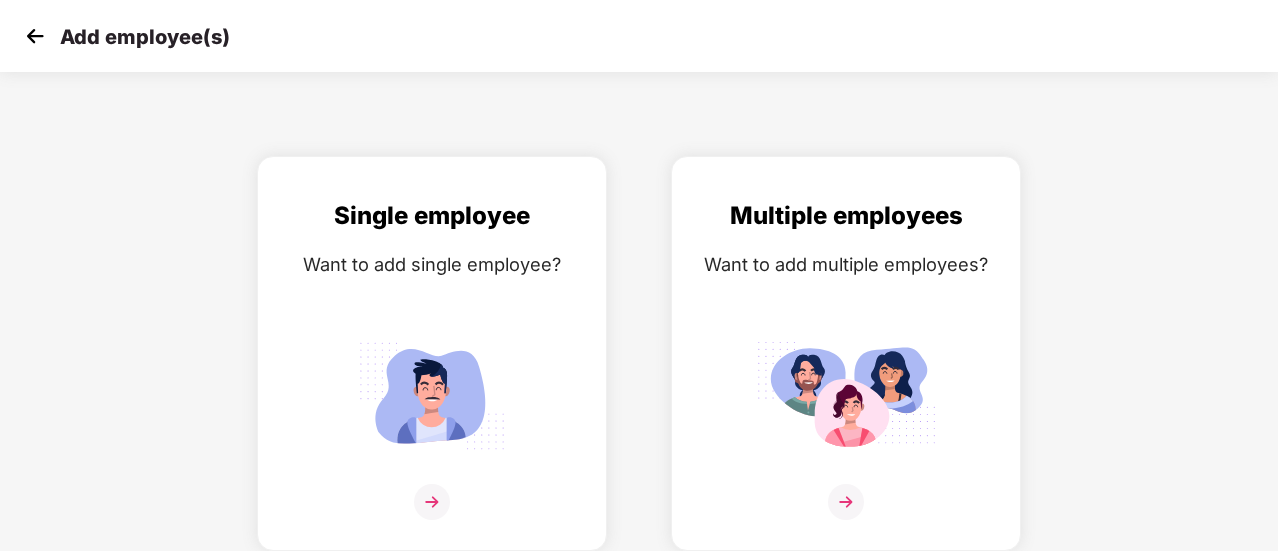 scroll, scrollTop: 0, scrollLeft: 0, axis: both 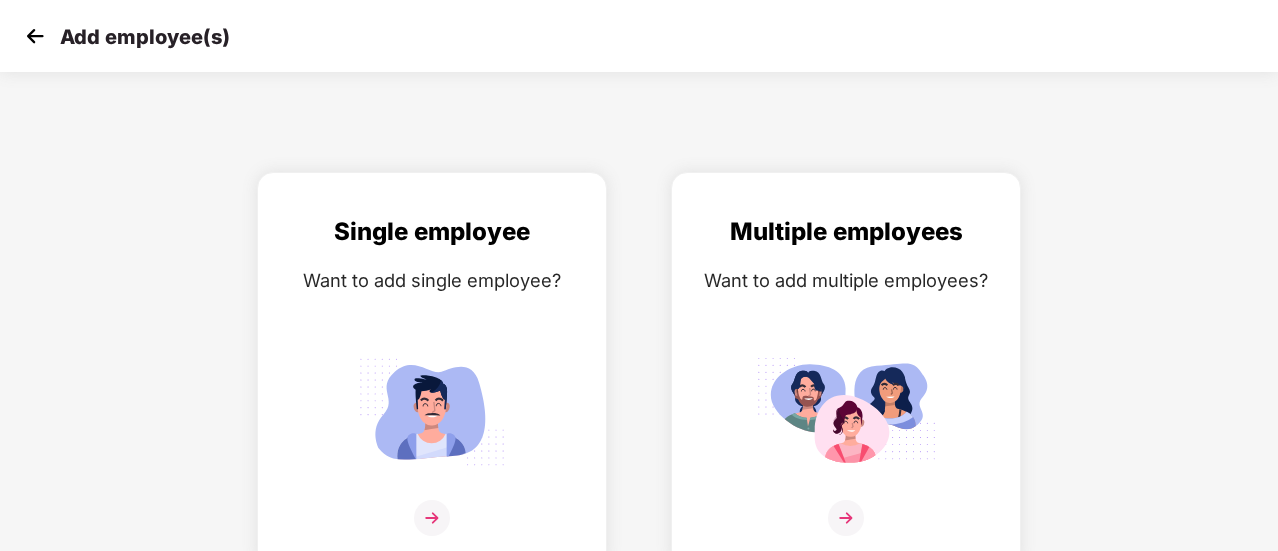 click at bounding box center (35, 36) 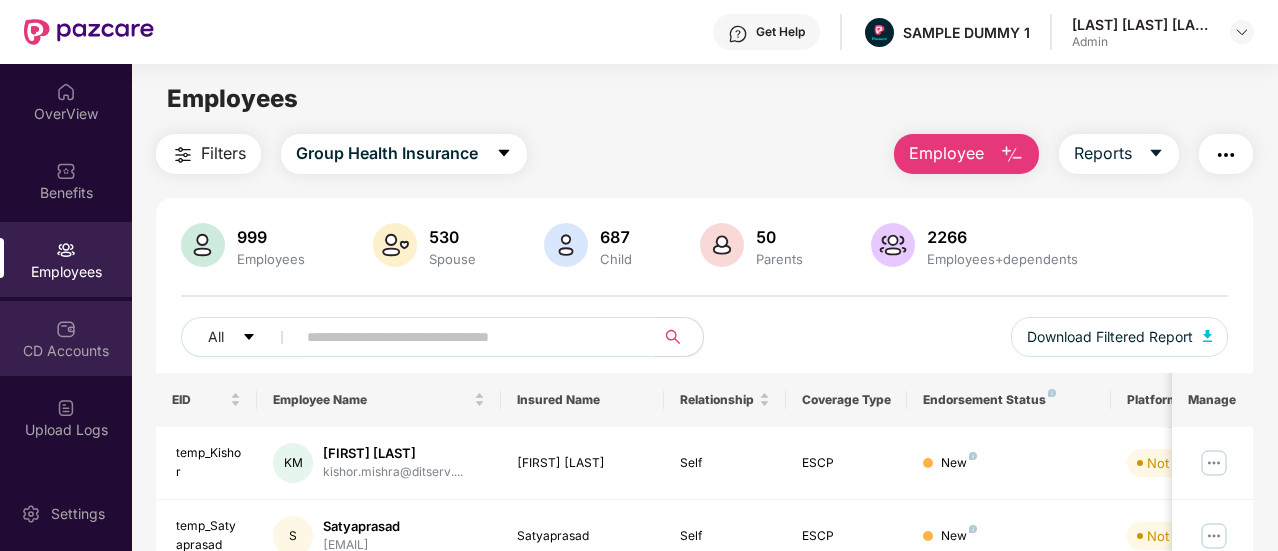 click at bounding box center [66, 329] 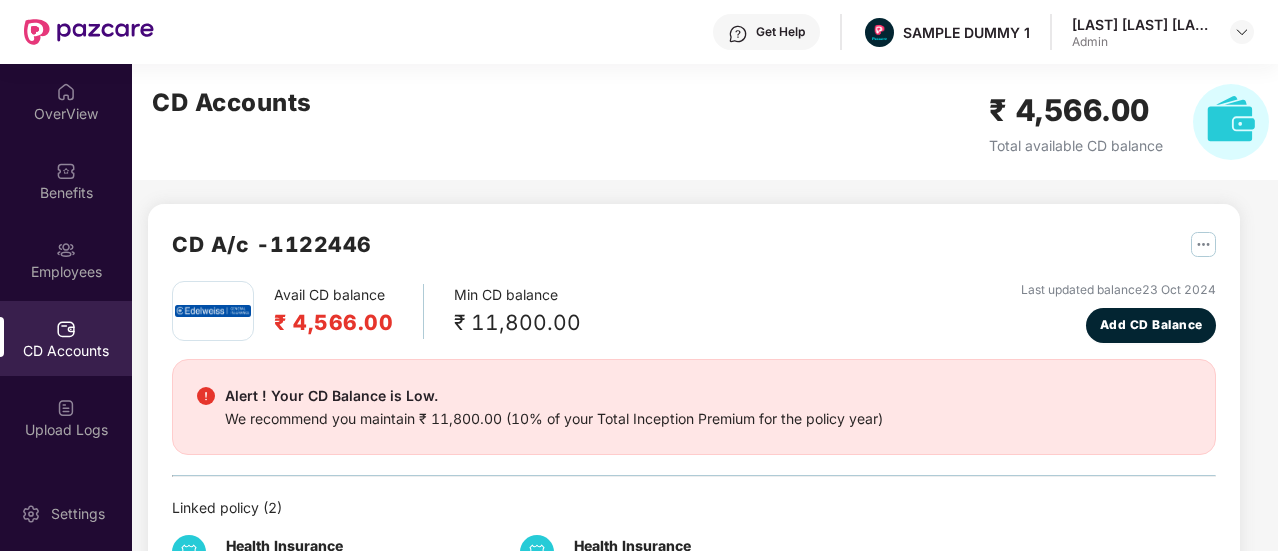 scroll, scrollTop: 361, scrollLeft: 0, axis: vertical 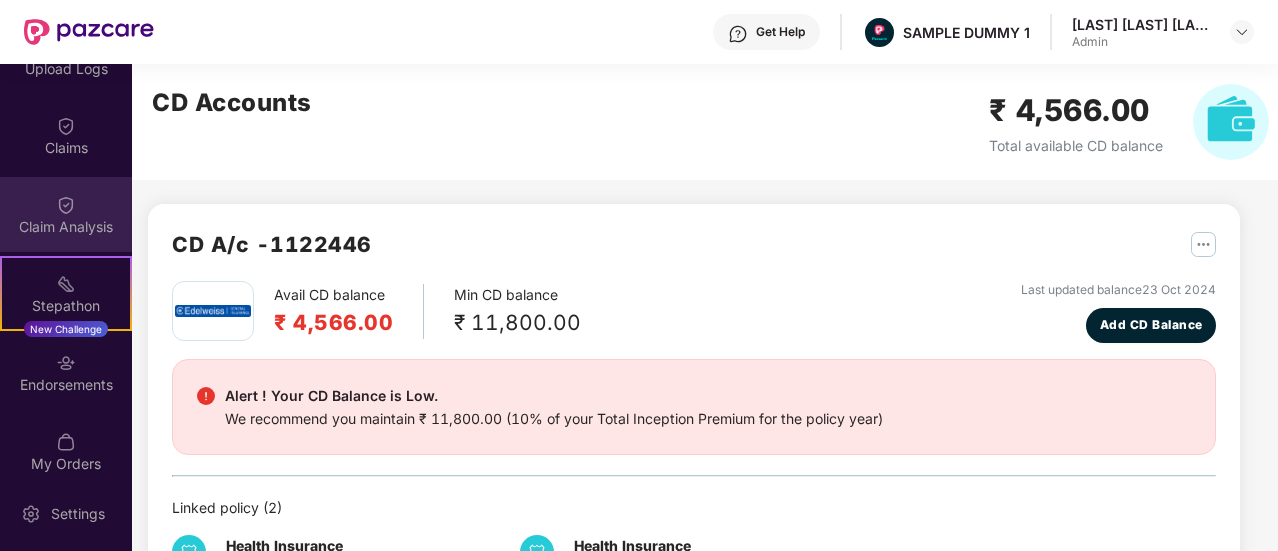 click on "Claim Analysis" at bounding box center [66, 214] 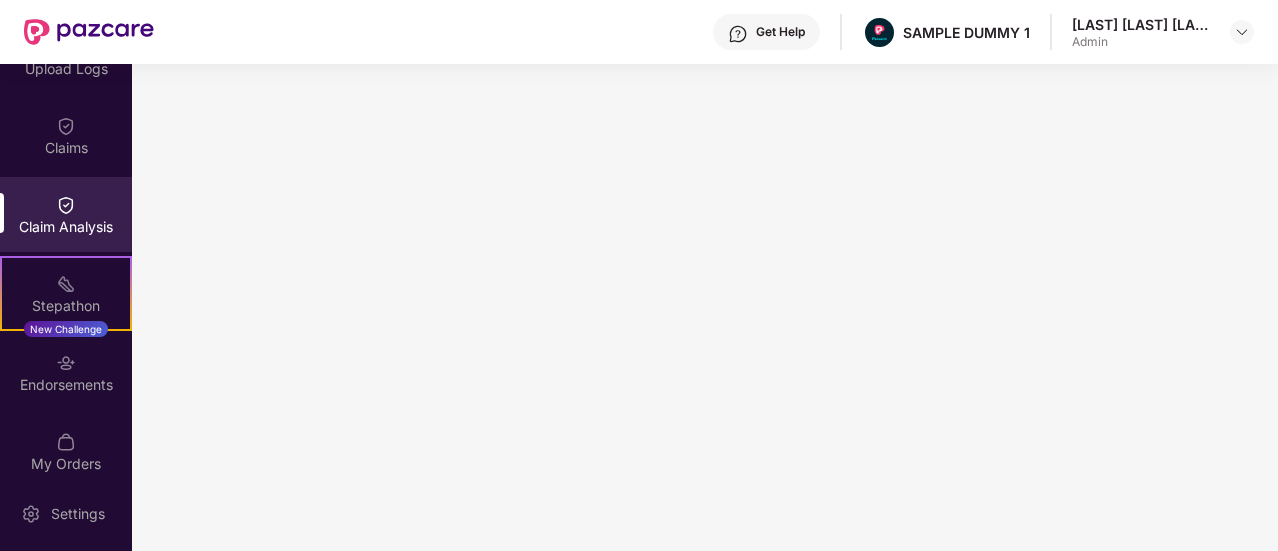click at bounding box center [738, 34] 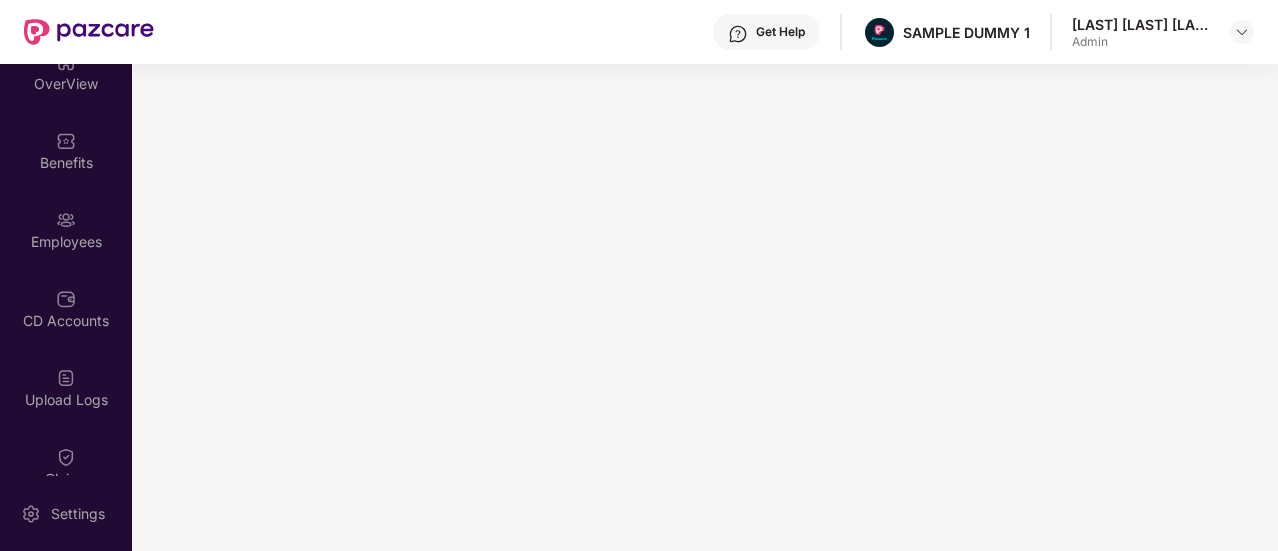 scroll, scrollTop: 0, scrollLeft: 0, axis: both 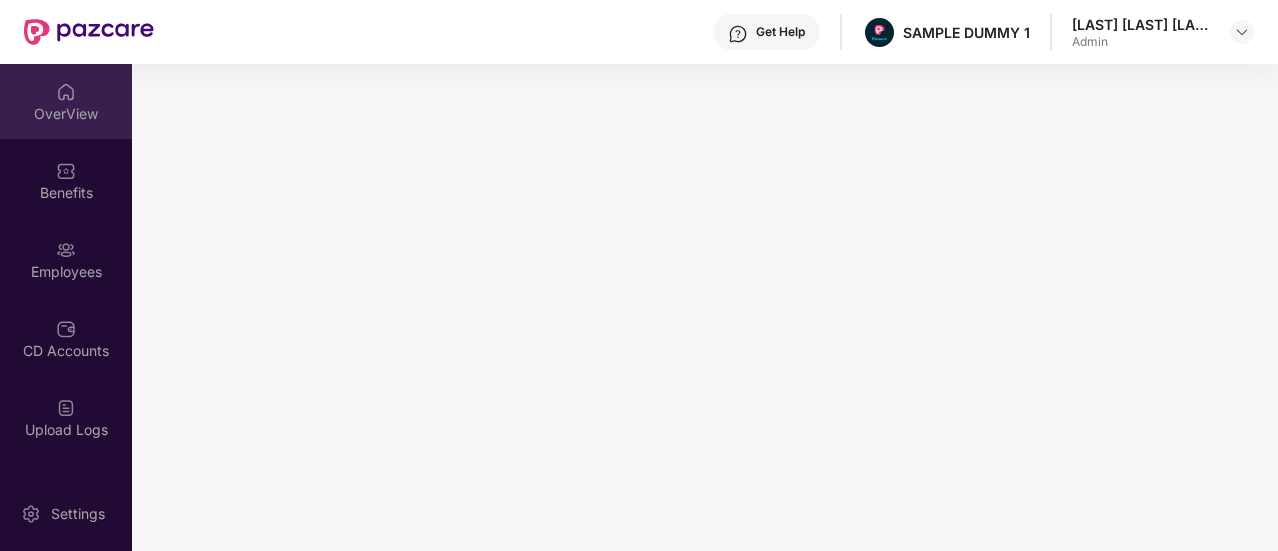 click on "OverView" at bounding box center [66, 114] 